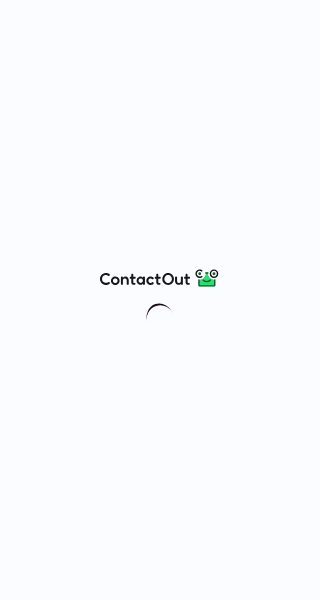 scroll, scrollTop: 0, scrollLeft: 0, axis: both 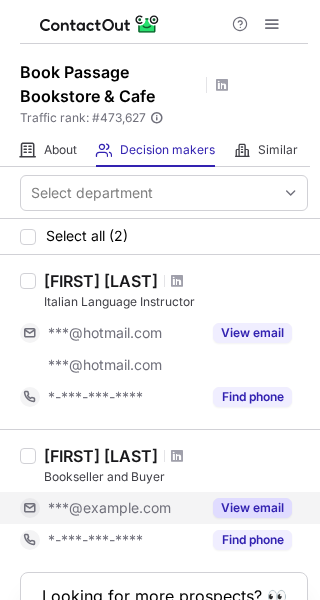 click on "View email" at bounding box center (252, 508) 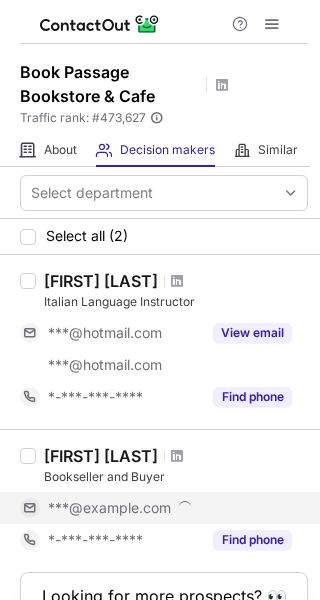 scroll, scrollTop: 100, scrollLeft: 0, axis: vertical 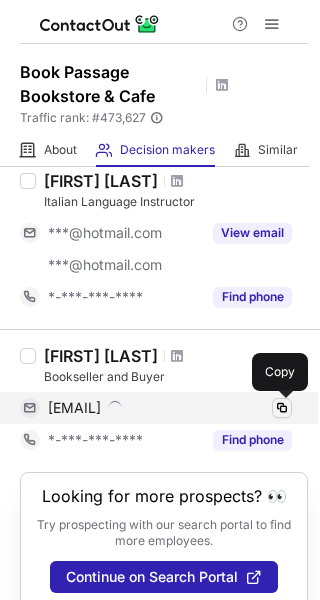 click at bounding box center [282, 408] 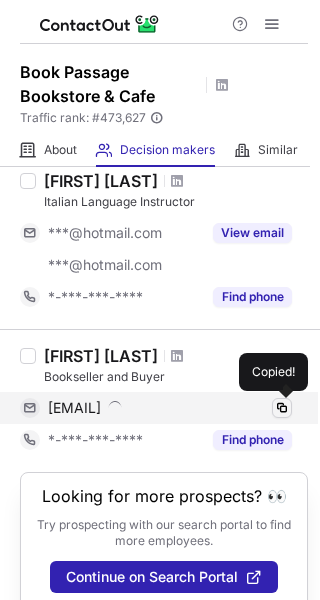 click at bounding box center [282, 408] 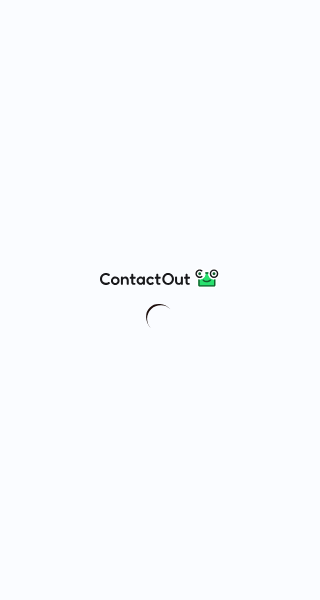 scroll, scrollTop: 0, scrollLeft: 0, axis: both 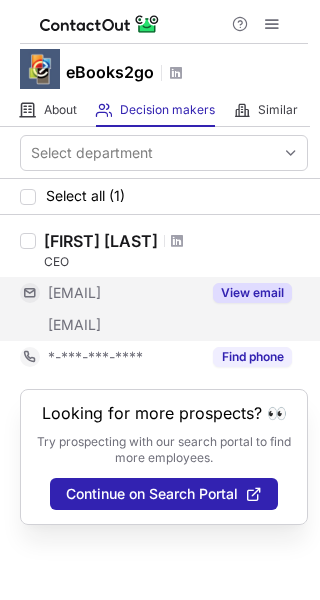 click on "View email" at bounding box center (252, 293) 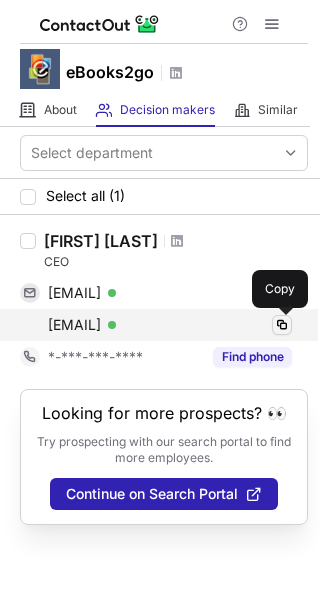 click at bounding box center (282, 325) 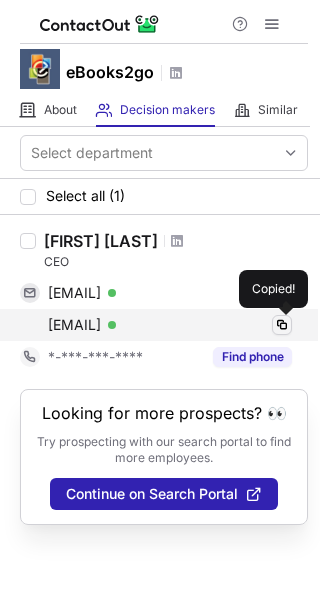 click at bounding box center (282, 325) 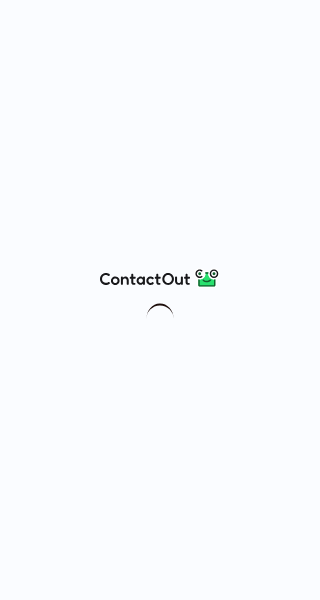 scroll, scrollTop: 0, scrollLeft: 0, axis: both 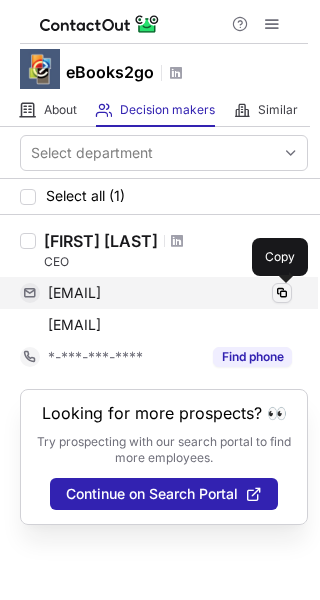 click at bounding box center [282, 293] 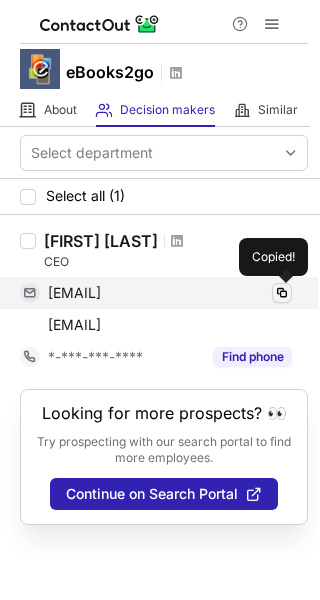 click at bounding box center (282, 293) 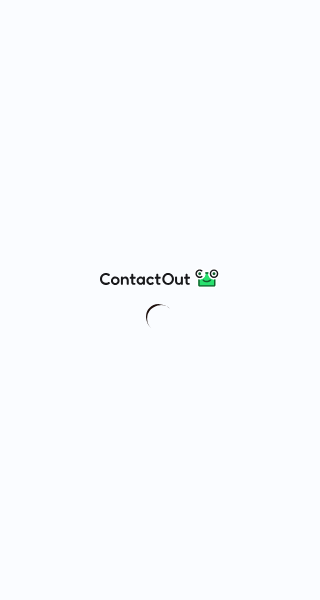 scroll, scrollTop: 0, scrollLeft: 0, axis: both 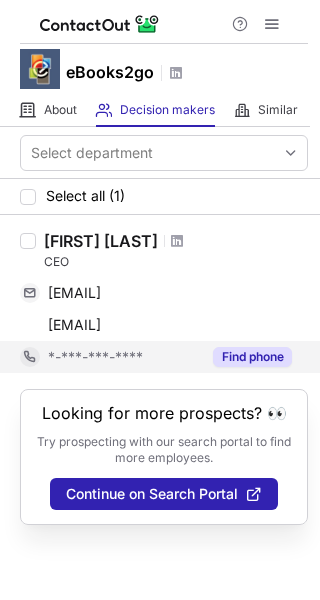 click on "Find phone" at bounding box center (252, 357) 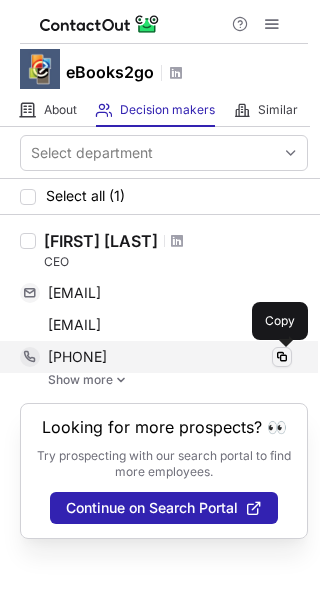 click at bounding box center [282, 357] 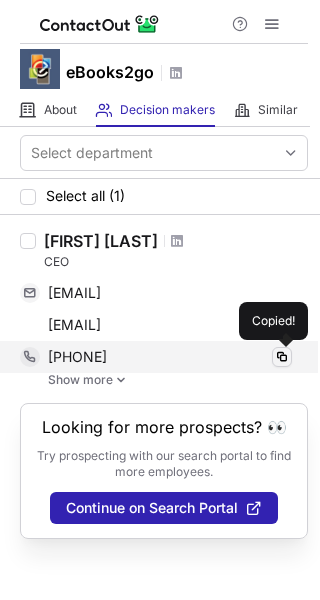click at bounding box center [282, 357] 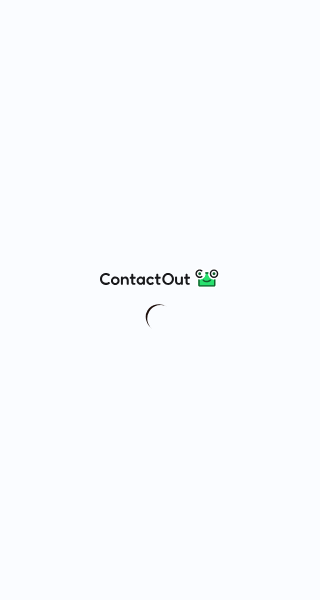 scroll, scrollTop: 0, scrollLeft: 0, axis: both 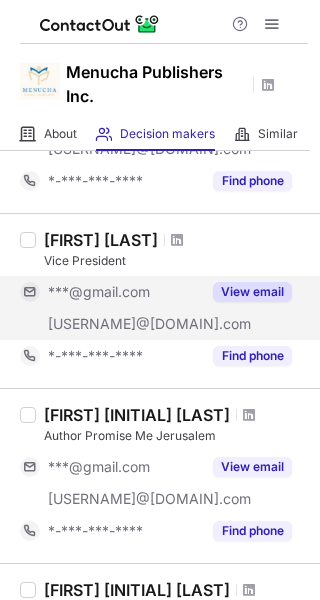click on "View email" at bounding box center (252, 292) 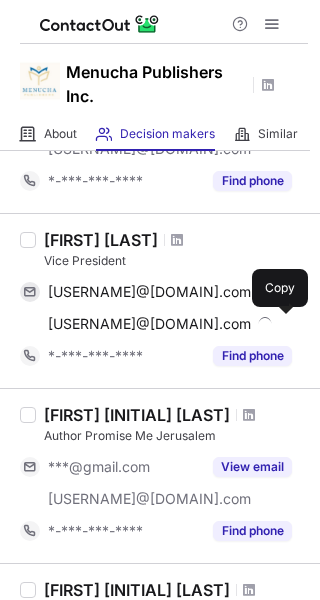 click at bounding box center [282, 324] 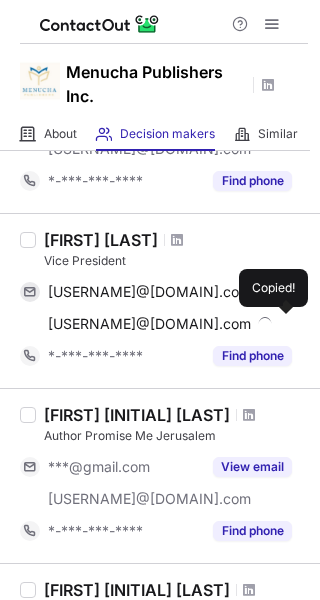 click at bounding box center (282, 324) 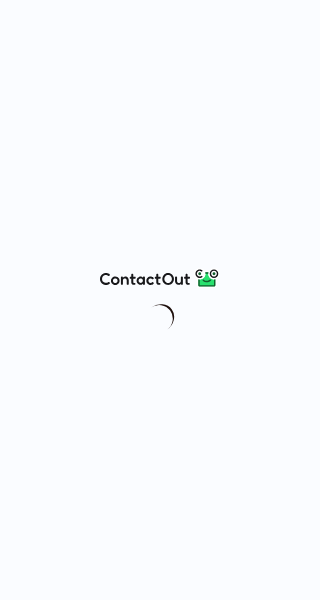 scroll, scrollTop: 0, scrollLeft: 0, axis: both 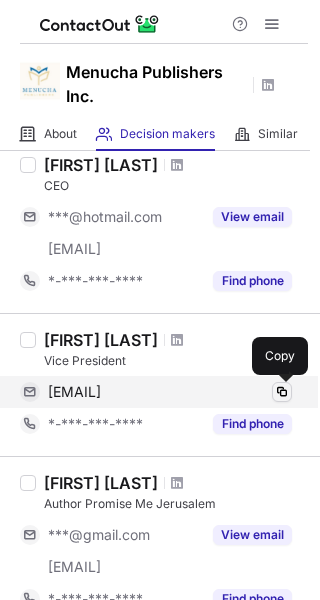 click at bounding box center (282, 392) 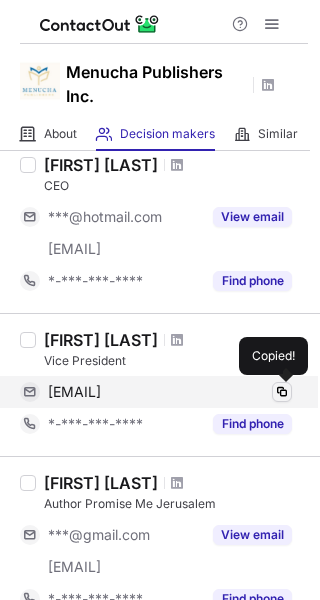 click at bounding box center (282, 392) 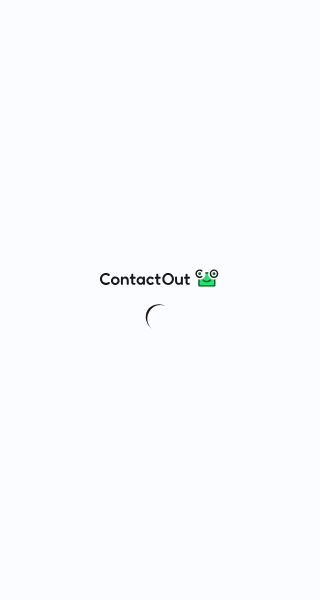 scroll, scrollTop: 0, scrollLeft: 0, axis: both 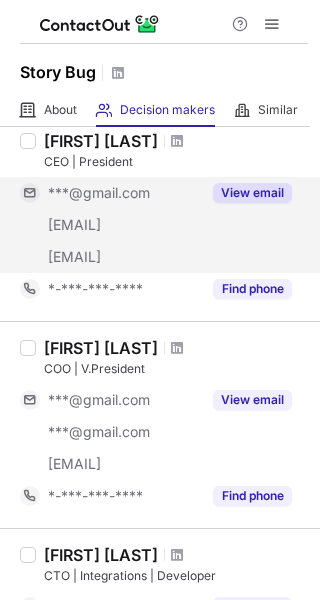 click on "View email" at bounding box center (246, 193) 